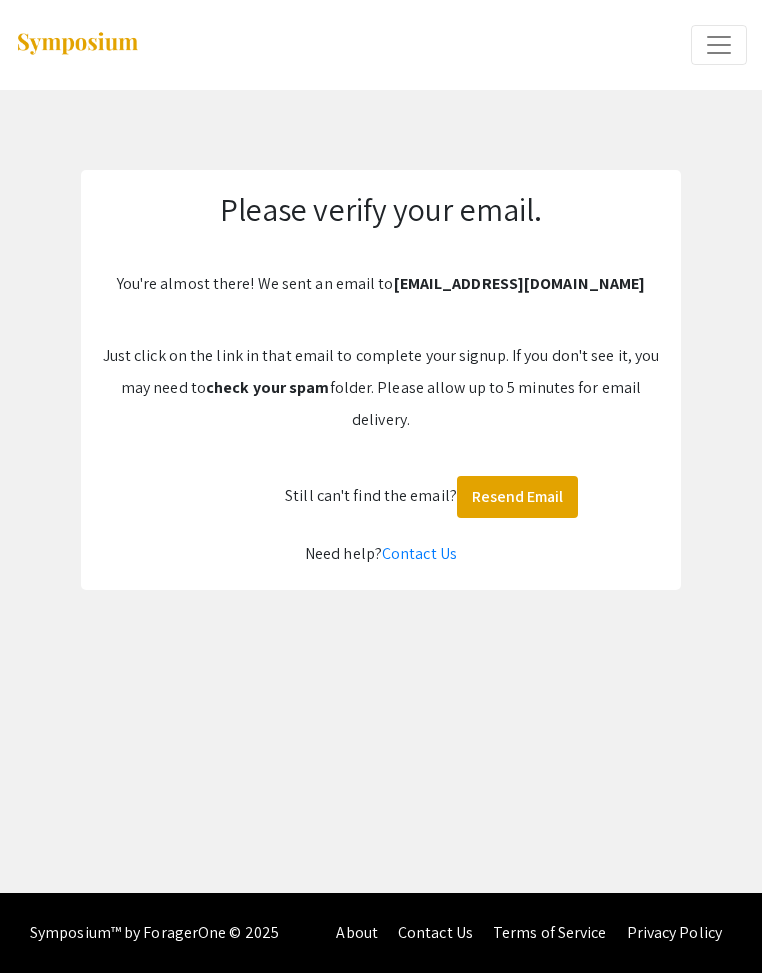 scroll, scrollTop: 0, scrollLeft: 0, axis: both 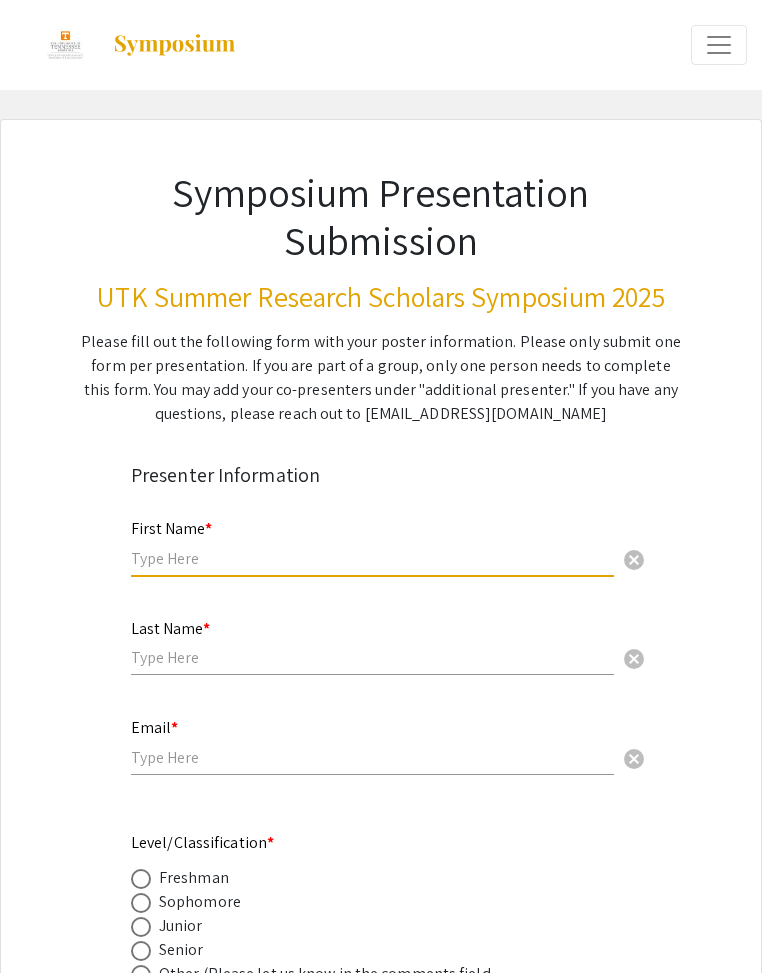 click at bounding box center [372, 558] 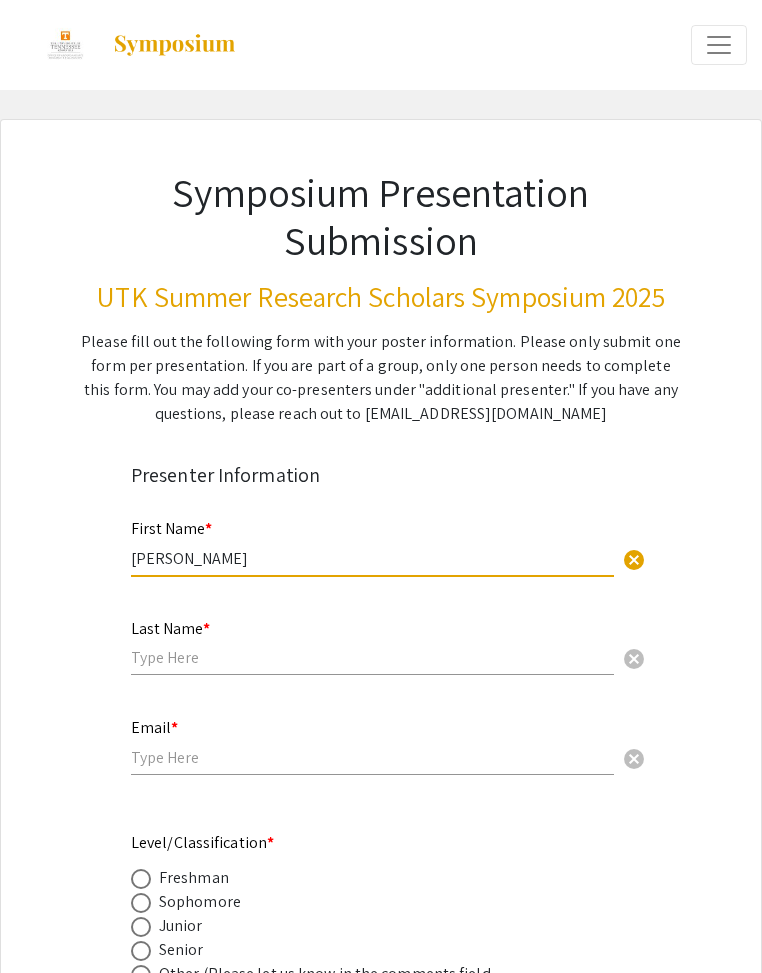 type on "Derek" 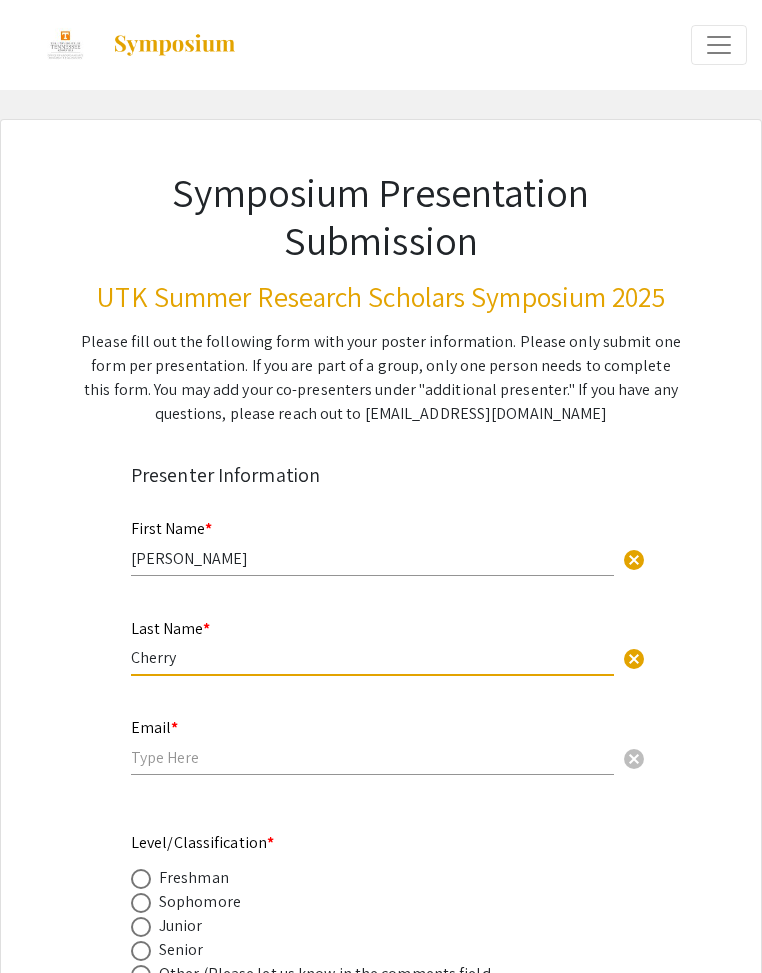 type on "Cherry" 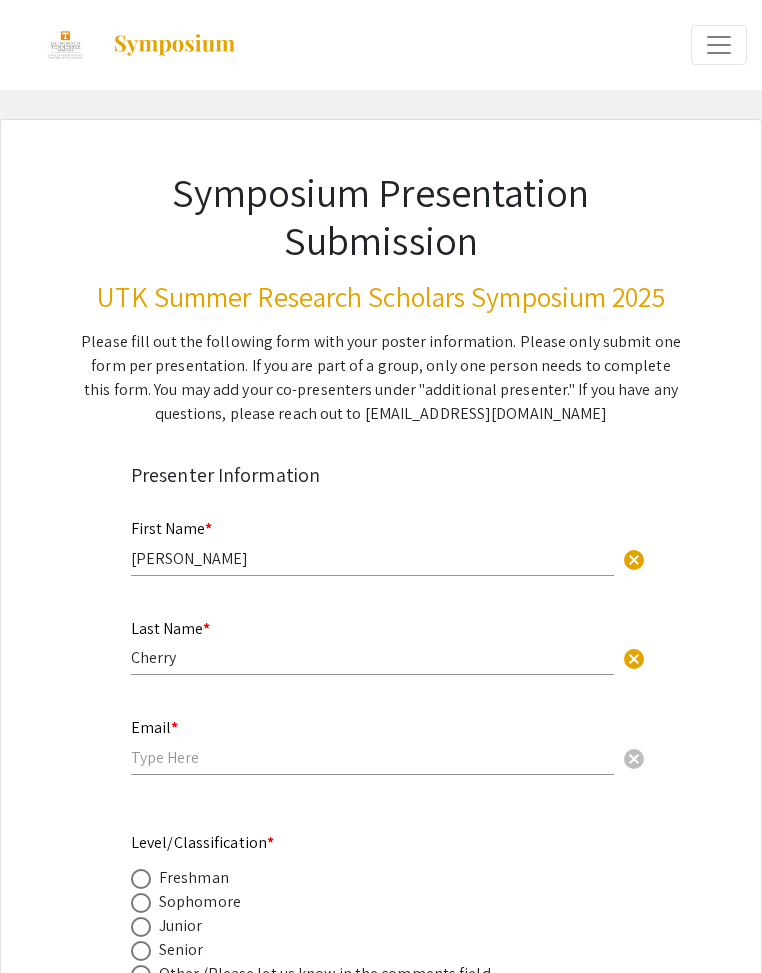 click on "Email * cancel" at bounding box center (372, 747) 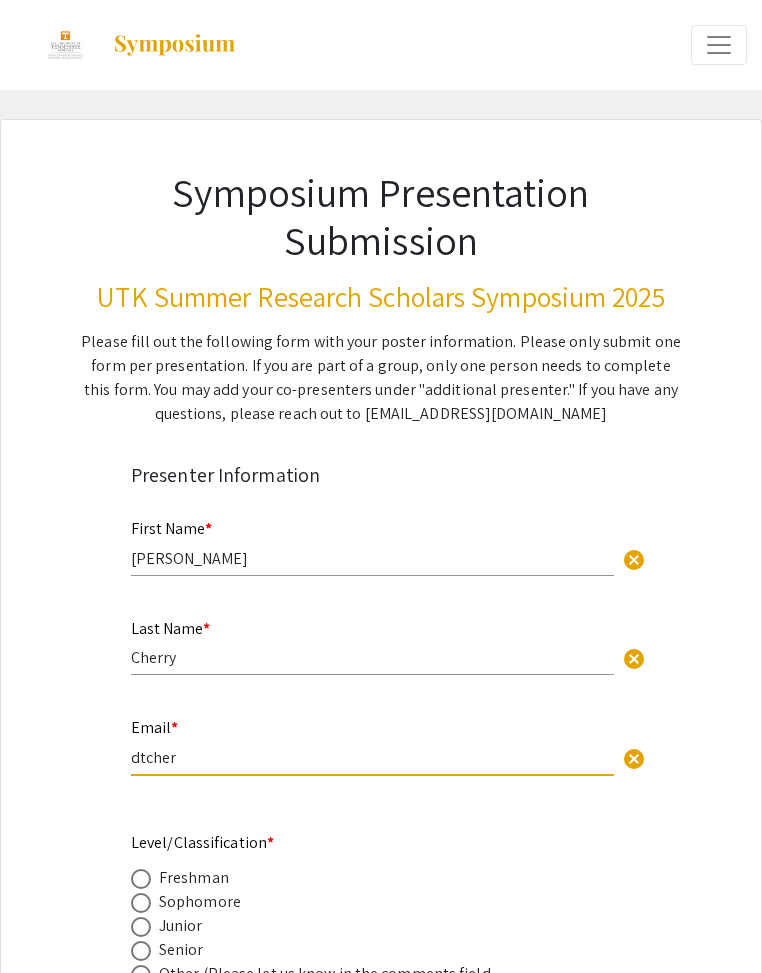 type on "dtcherr" 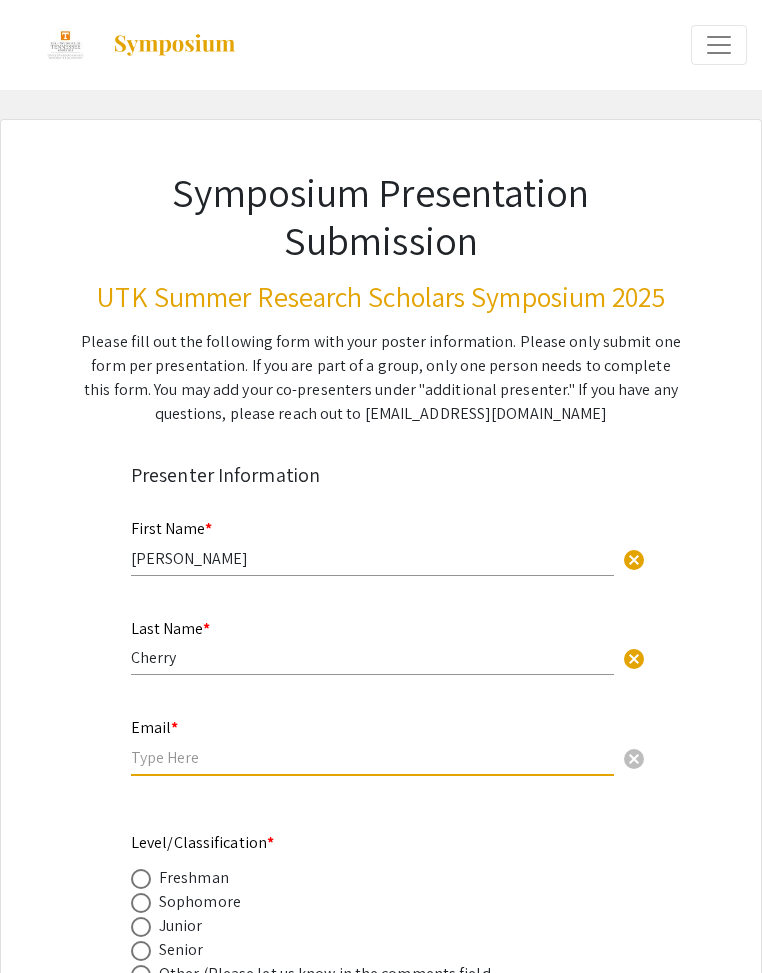 type on "[EMAIL_ADDRESS][DOMAIN_NAME]" 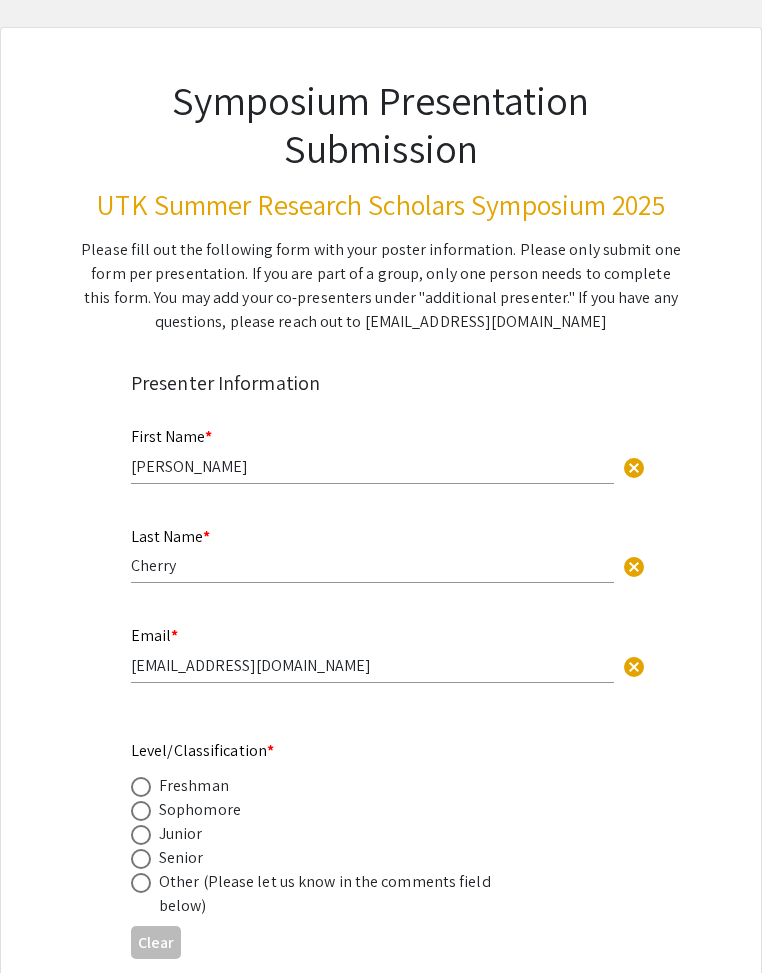 scroll, scrollTop: 125, scrollLeft: 0, axis: vertical 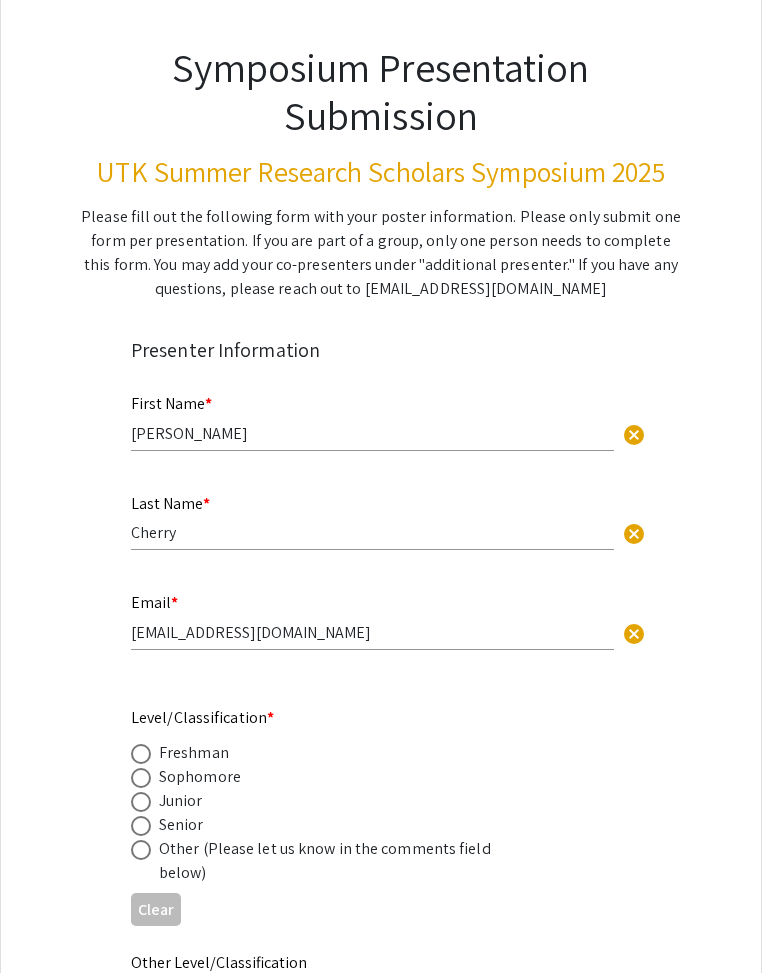 click on "Senior" 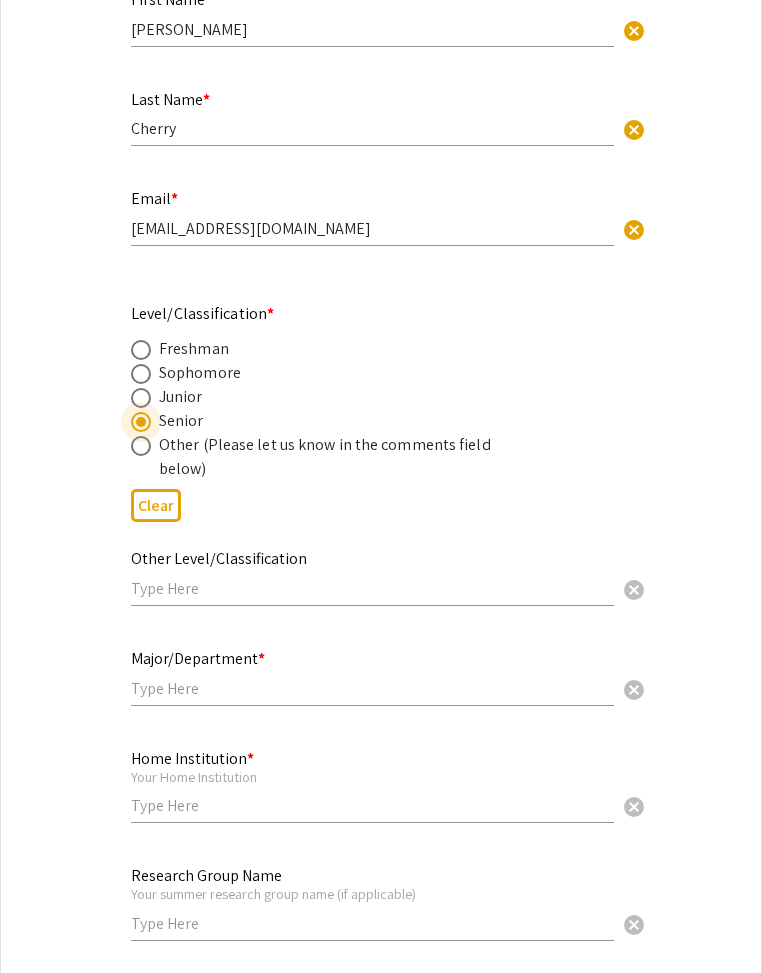 scroll, scrollTop: 531, scrollLeft: 0, axis: vertical 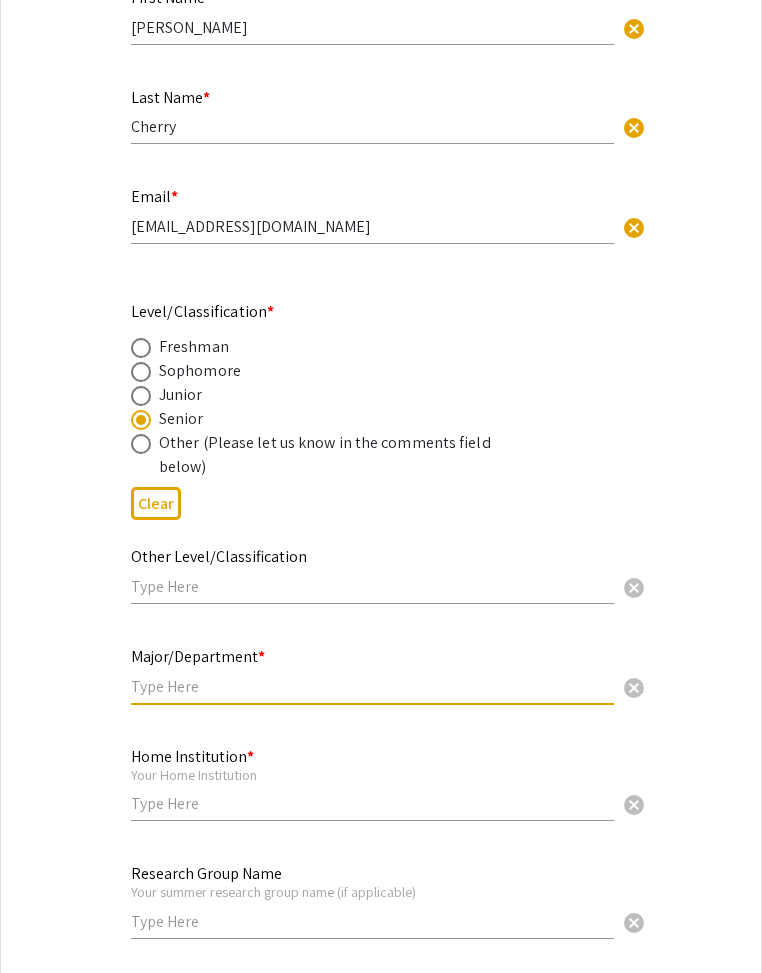click at bounding box center (372, 686) 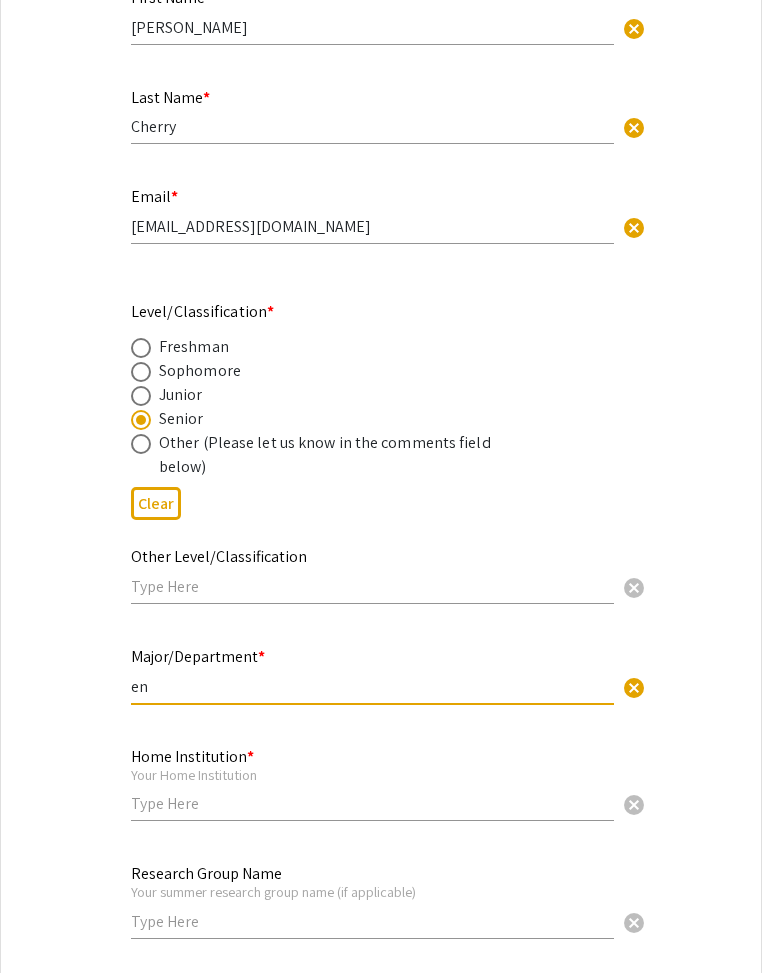 type on "e" 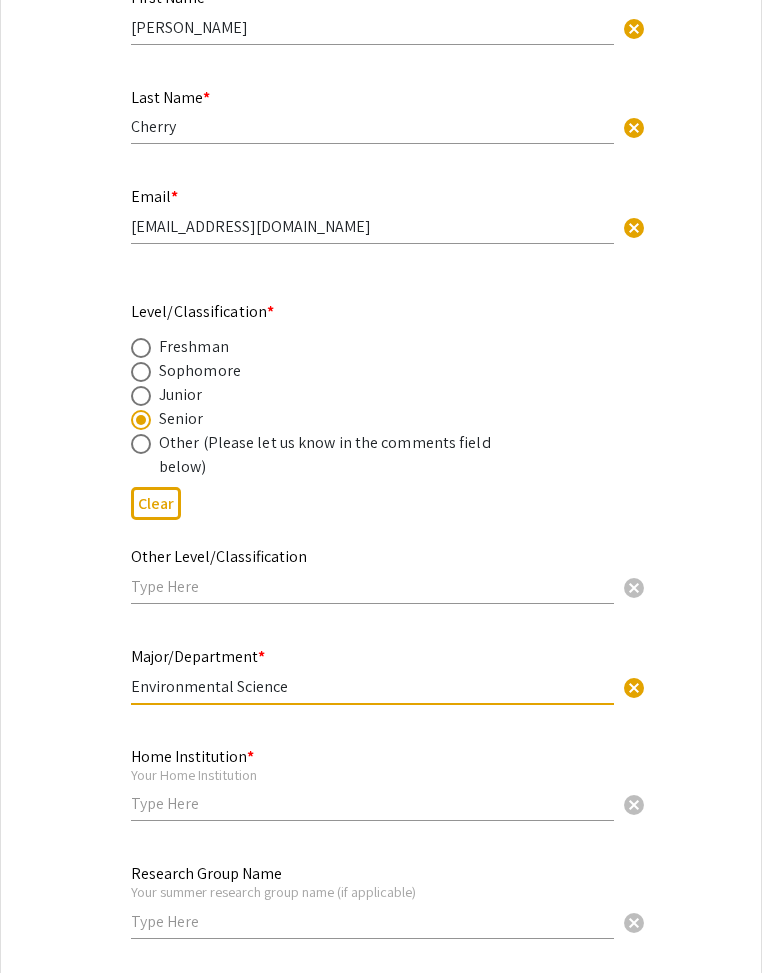 scroll, scrollTop: 559, scrollLeft: 0, axis: vertical 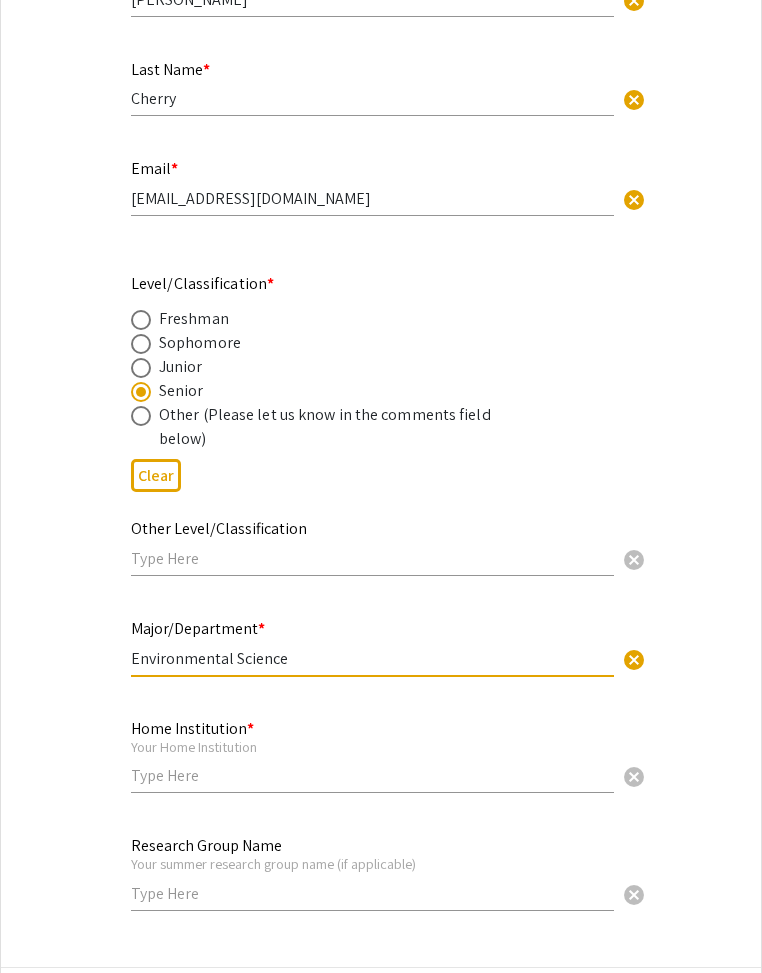 type on "Environmental Science" 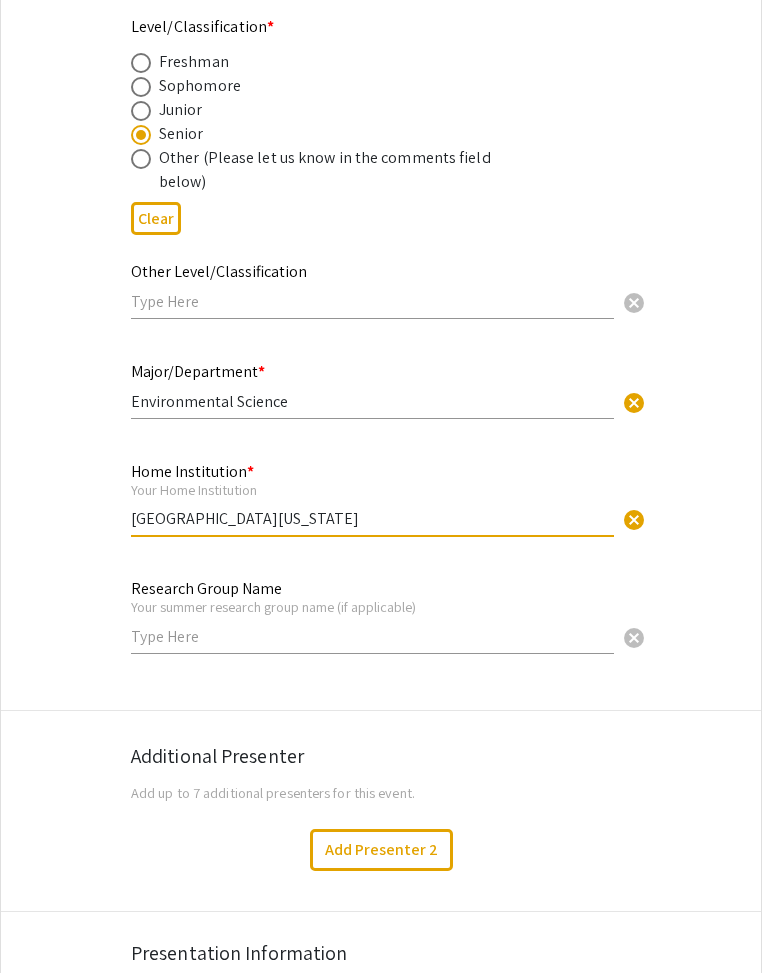 scroll, scrollTop: 896, scrollLeft: 0, axis: vertical 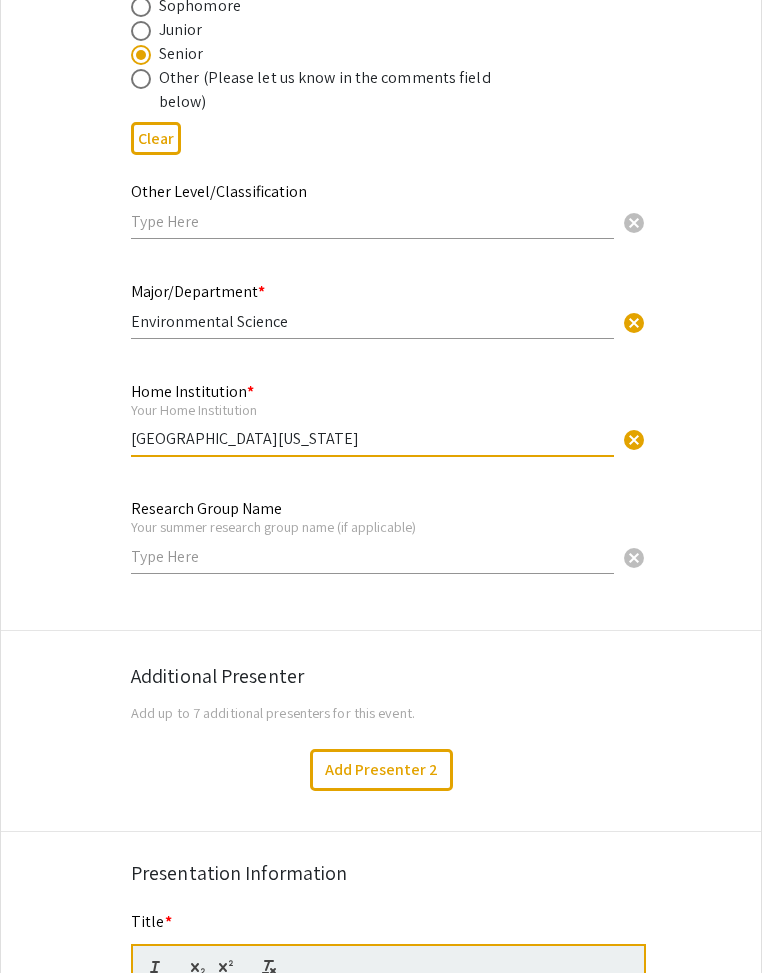 type on "University of Maryland Eastern Shore" 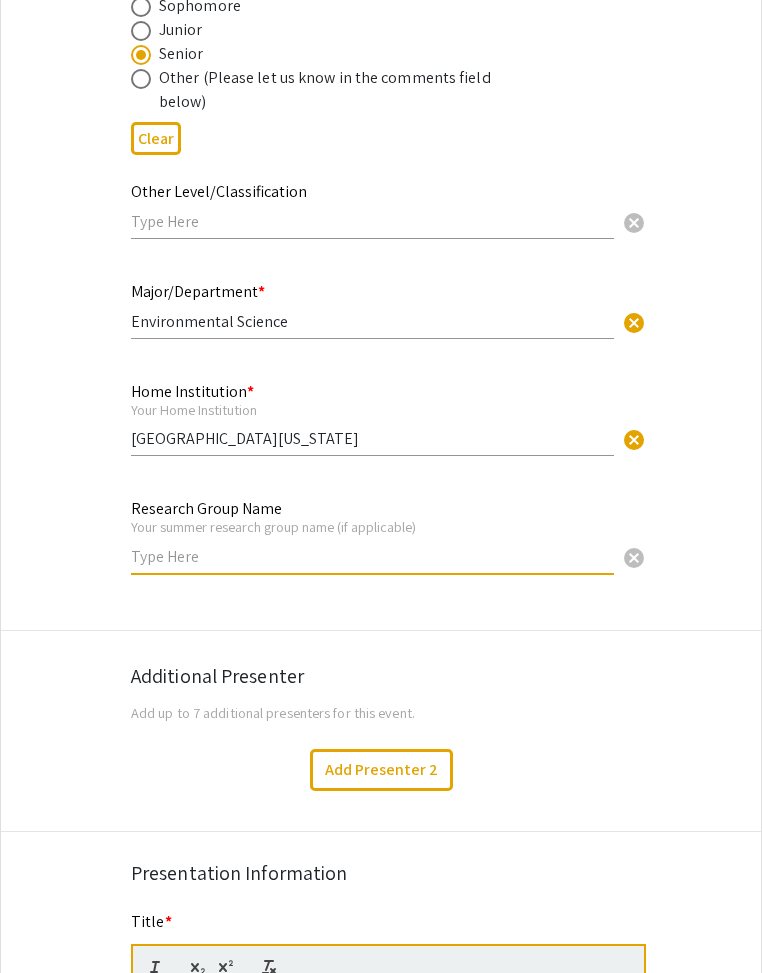 click at bounding box center [372, 556] 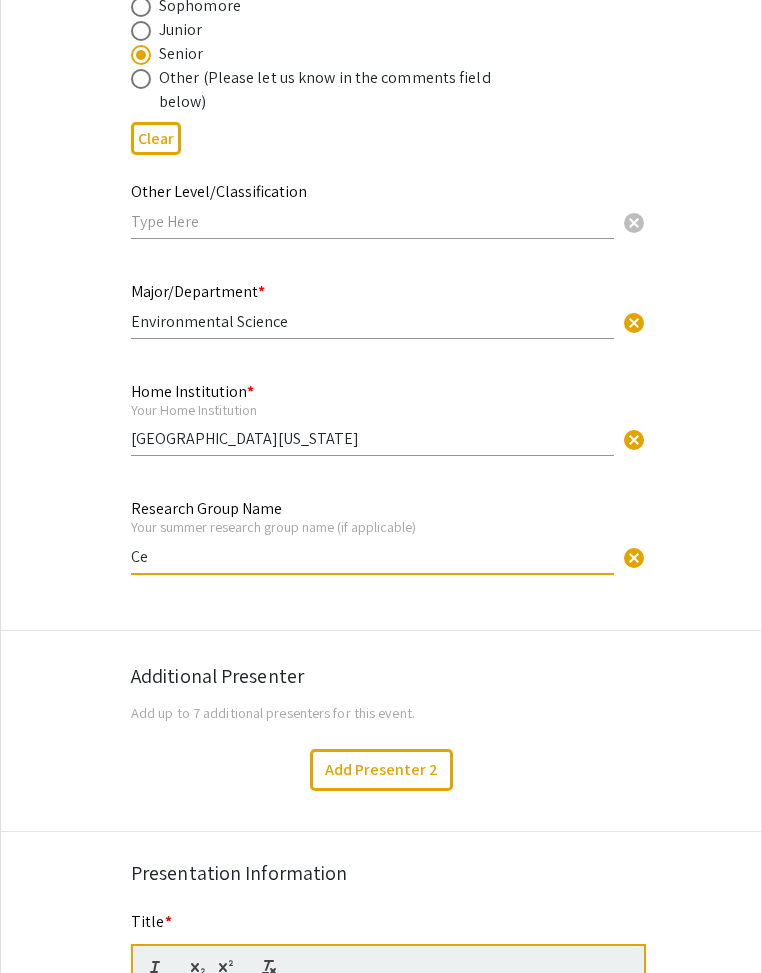 type on "C" 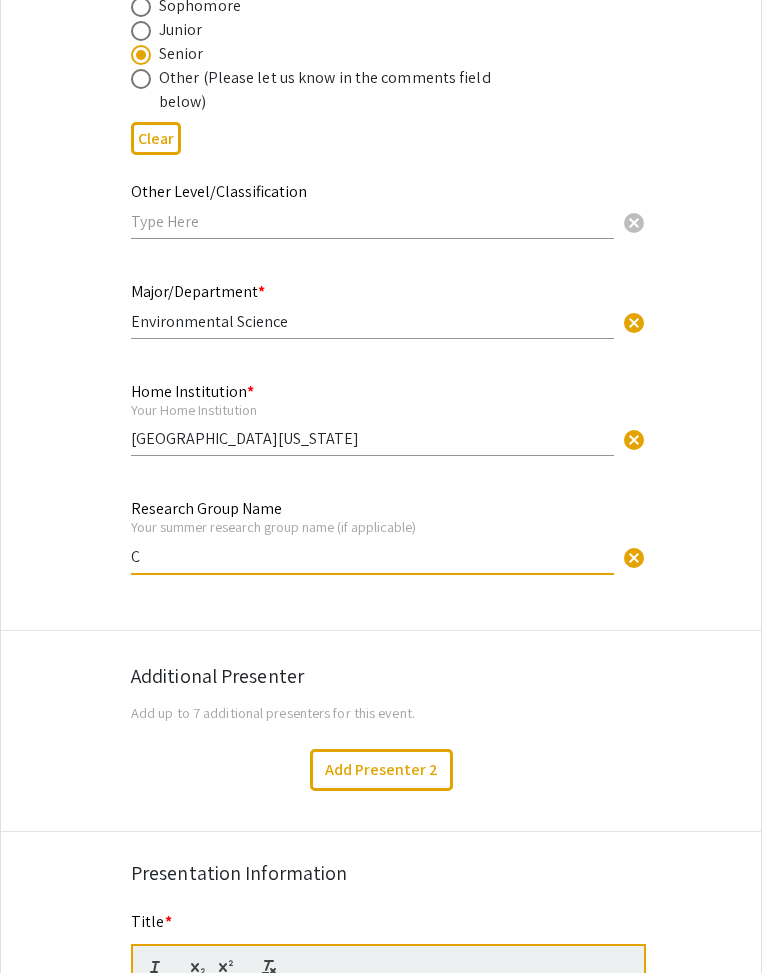 type 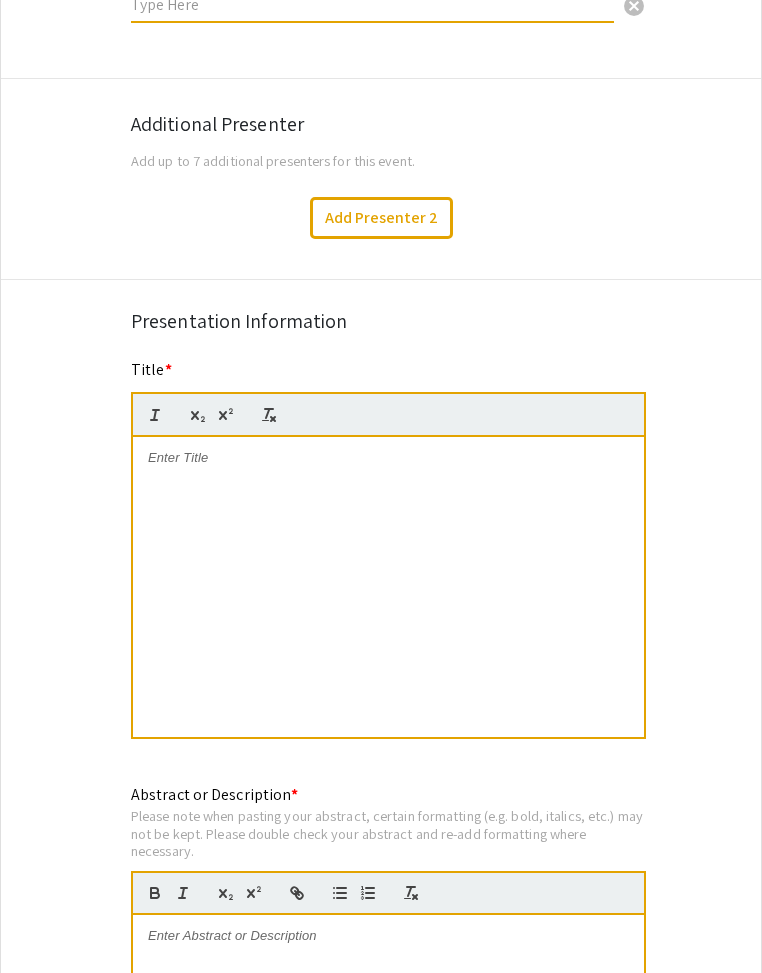 scroll, scrollTop: 1471, scrollLeft: 0, axis: vertical 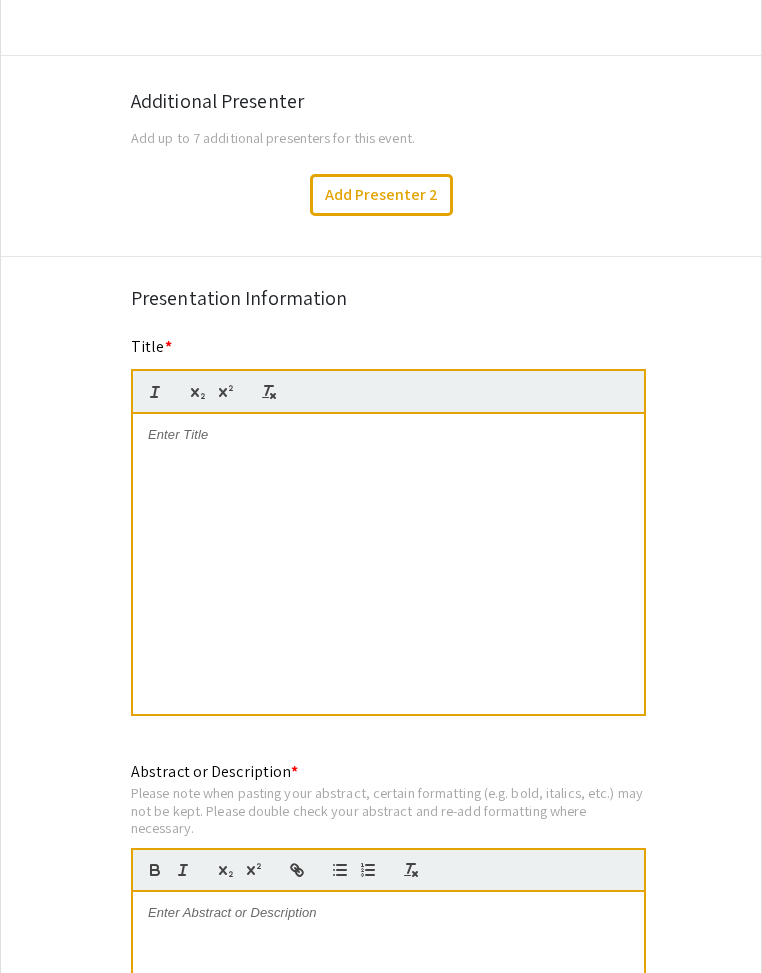click at bounding box center (388, 564) 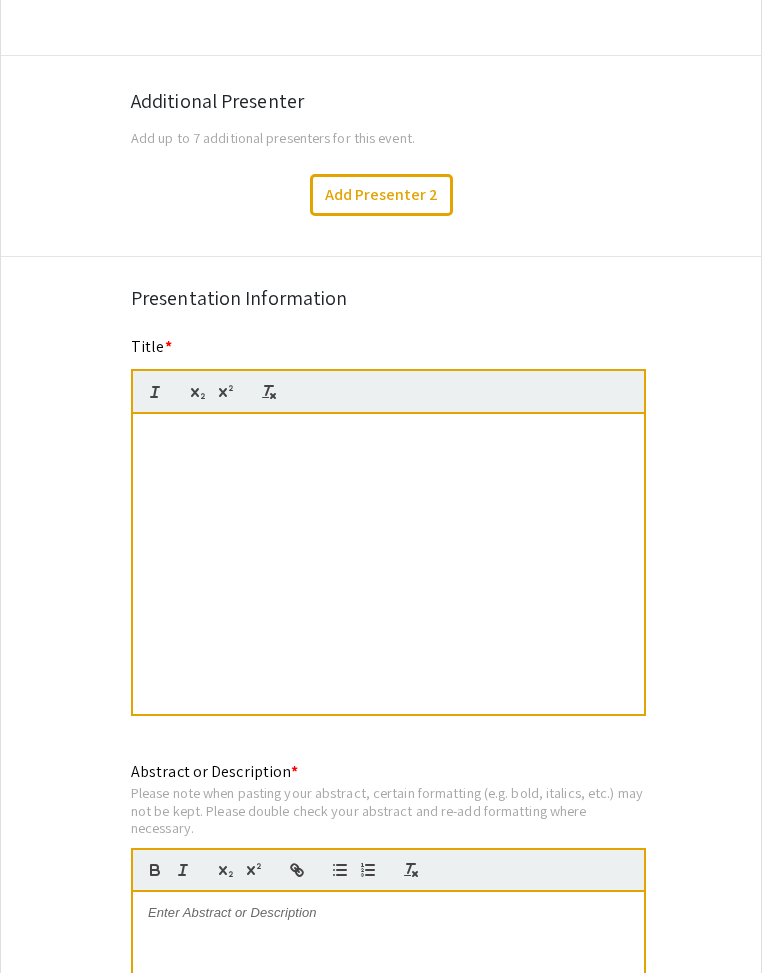 type 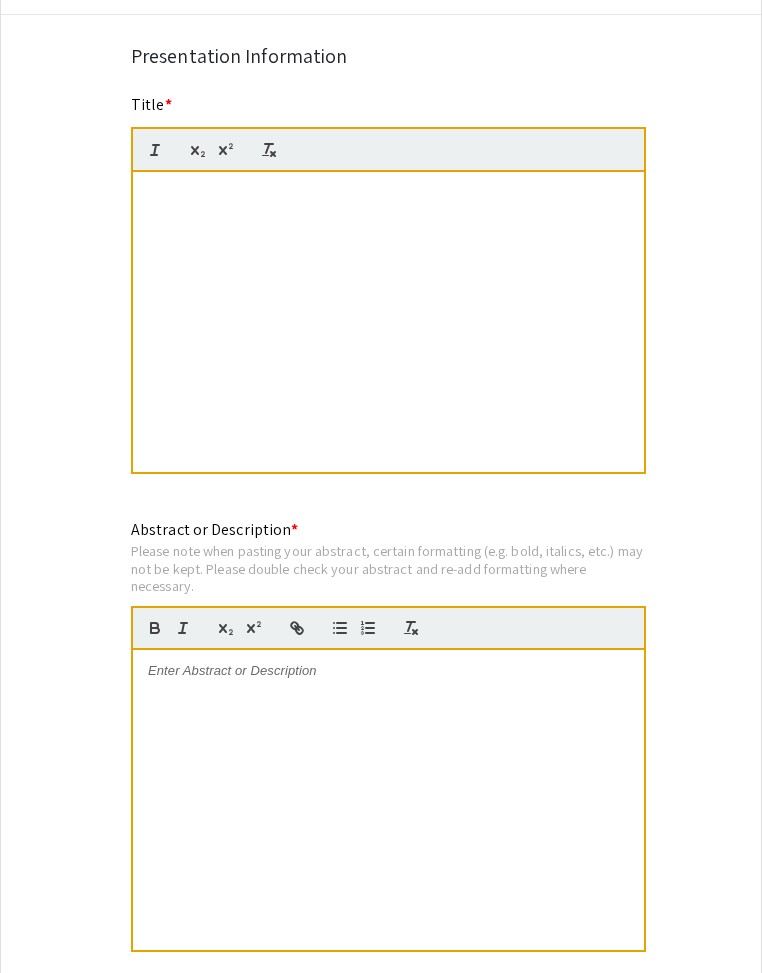 click at bounding box center (388, 800) 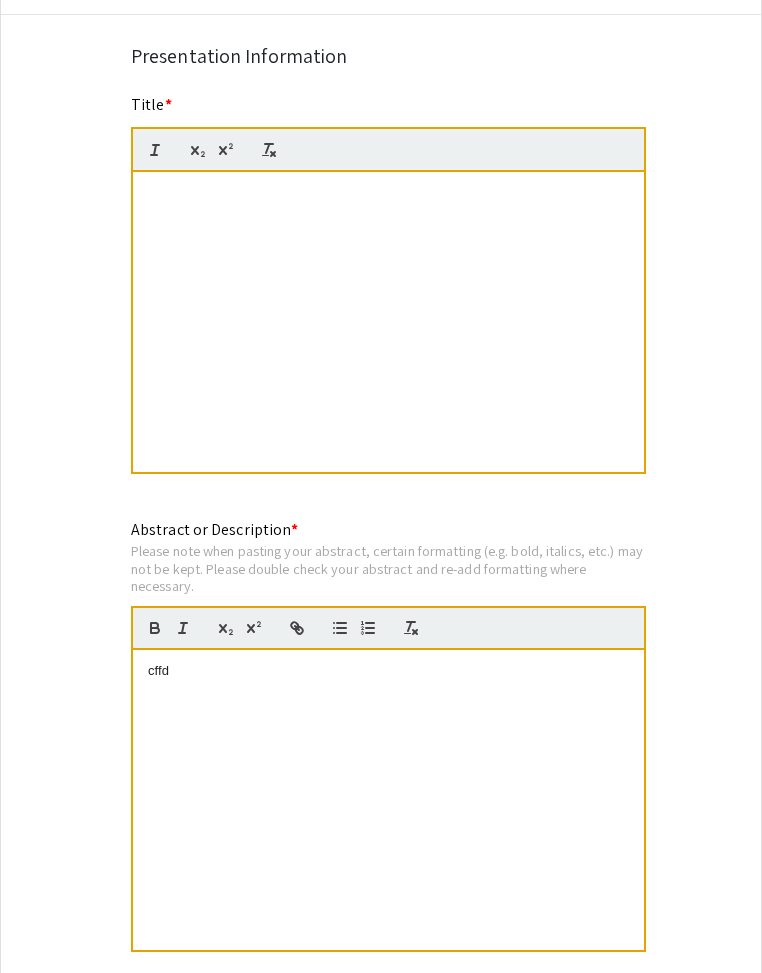 click on "Where can Drought cdcscResilienthhhfff" at bounding box center (388, 322) 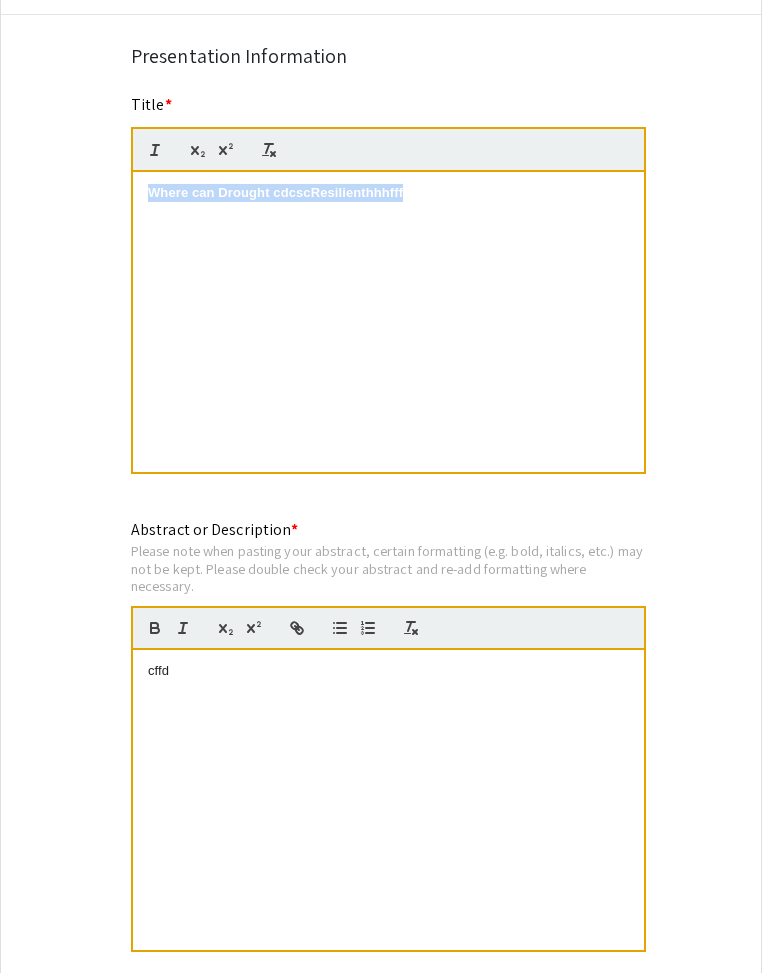 drag, startPoint x: 218, startPoint y: 264, endPoint x: 130, endPoint y: 192, distance: 113.70136 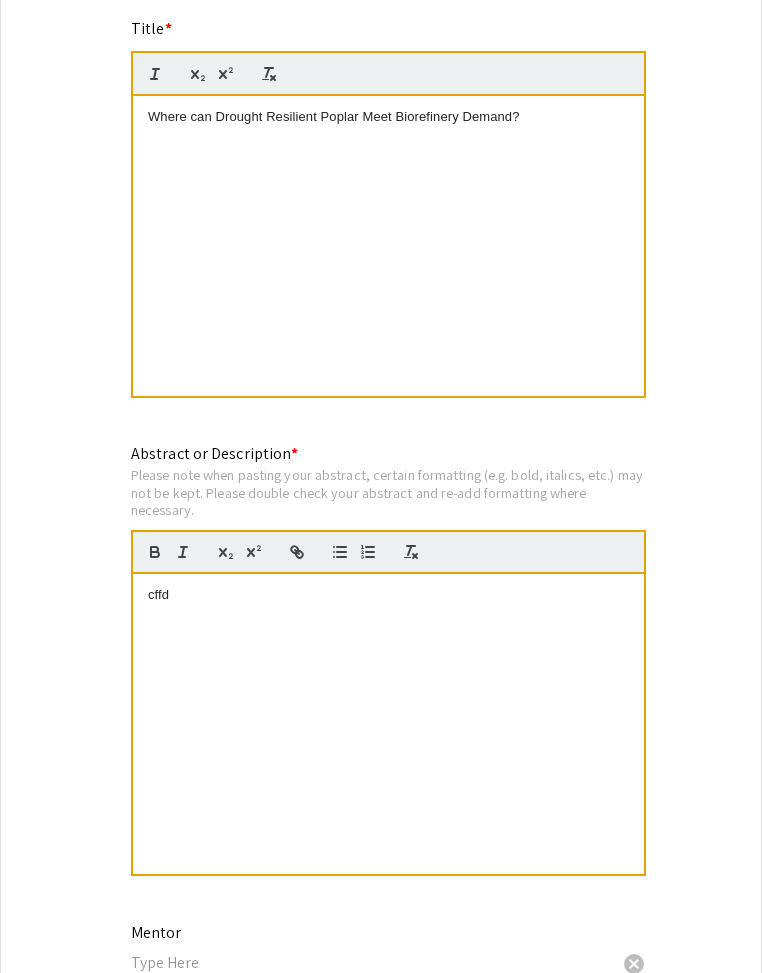 scroll, scrollTop: 1797, scrollLeft: 0, axis: vertical 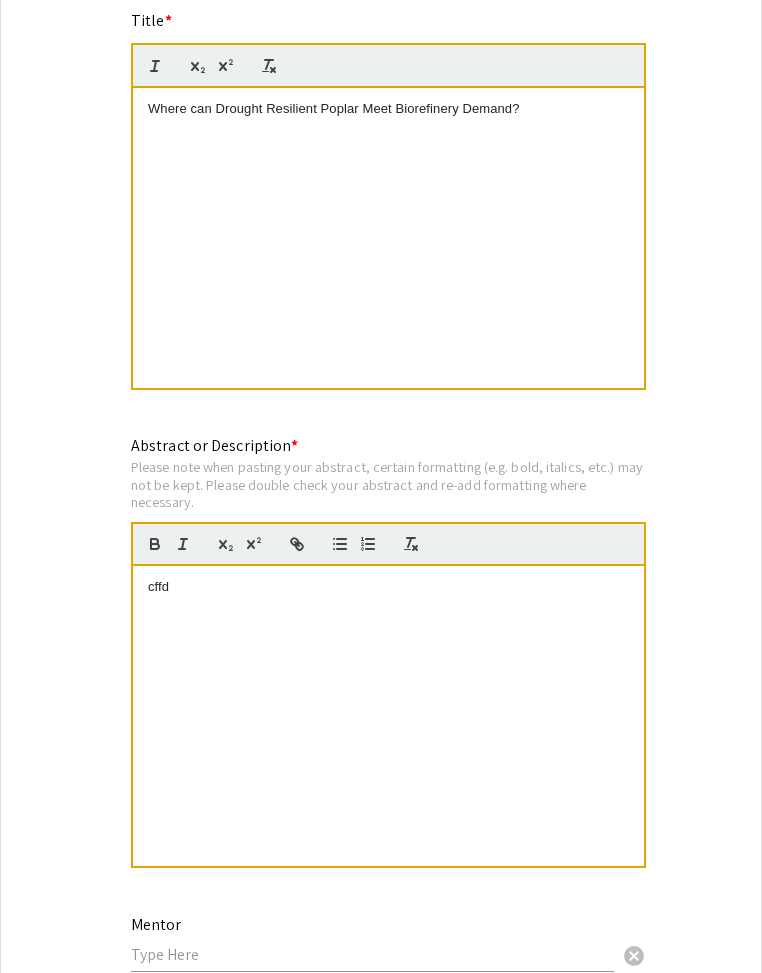 click on "cffd" at bounding box center (388, 587) 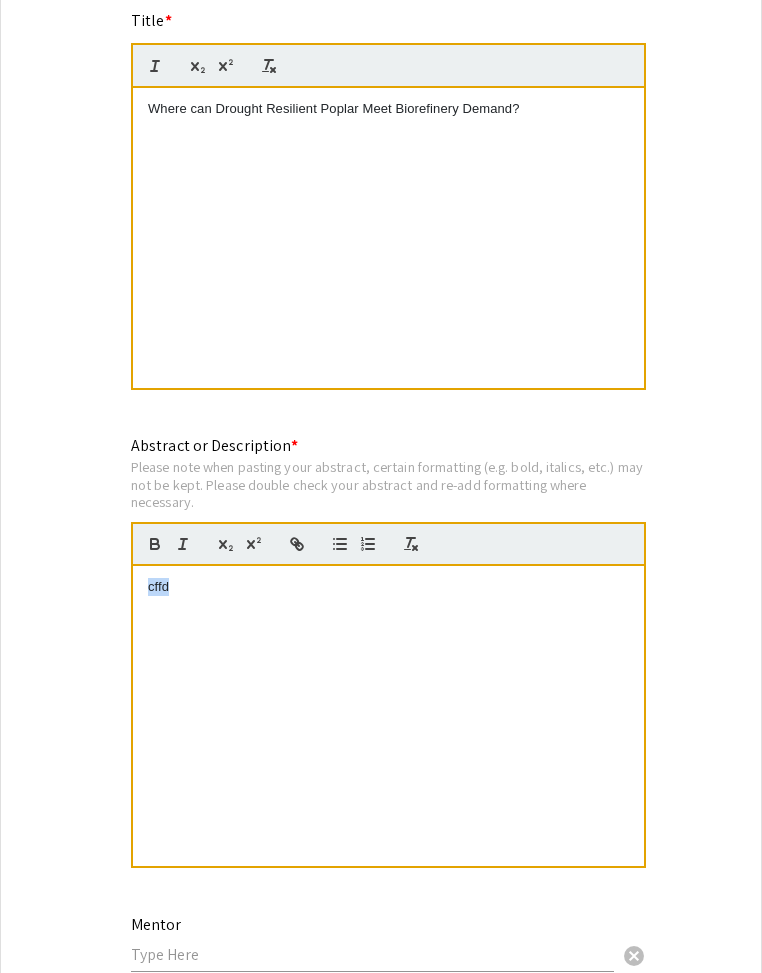 drag, startPoint x: 222, startPoint y: 598, endPoint x: 119, endPoint y: 585, distance: 103.81715 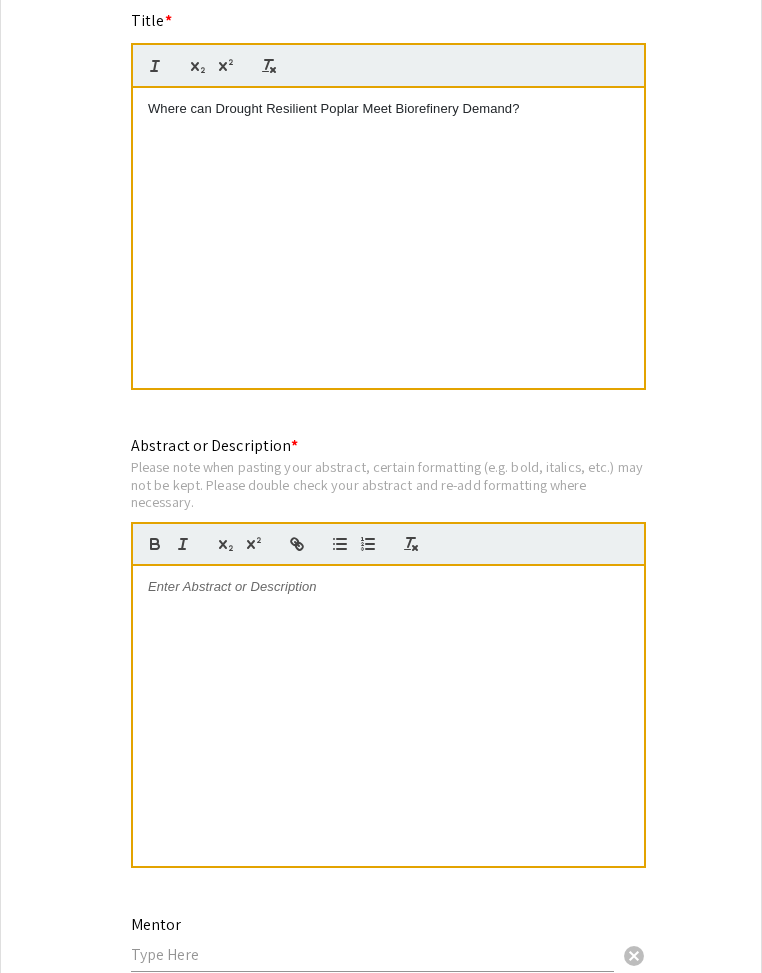 click at bounding box center (388, 716) 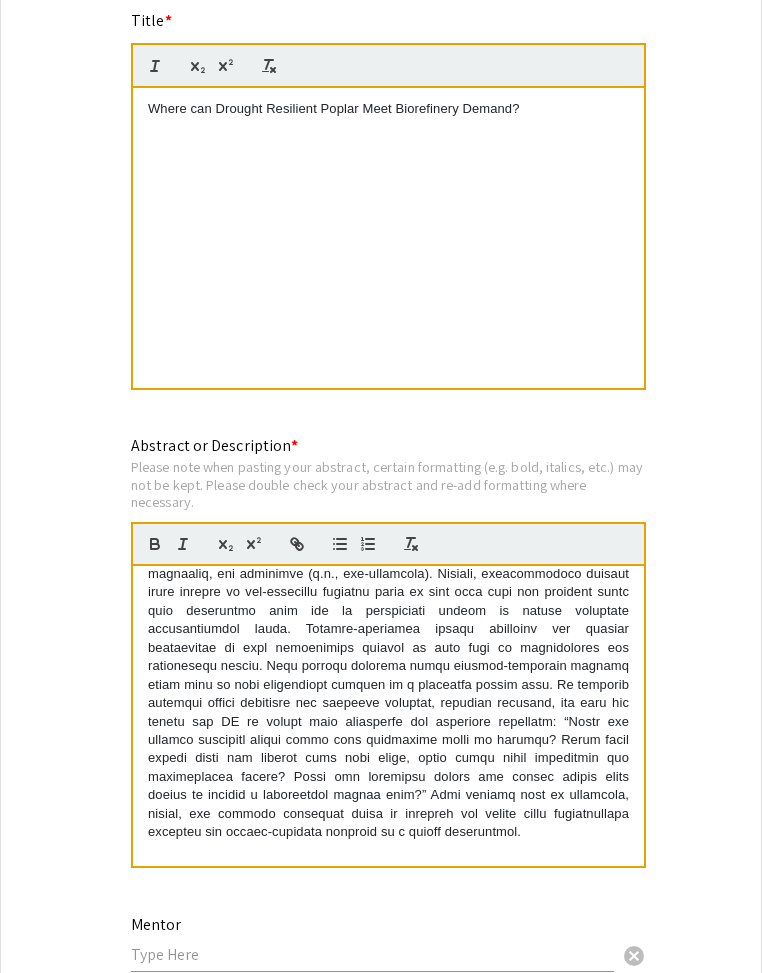 scroll, scrollTop: 30, scrollLeft: 0, axis: vertical 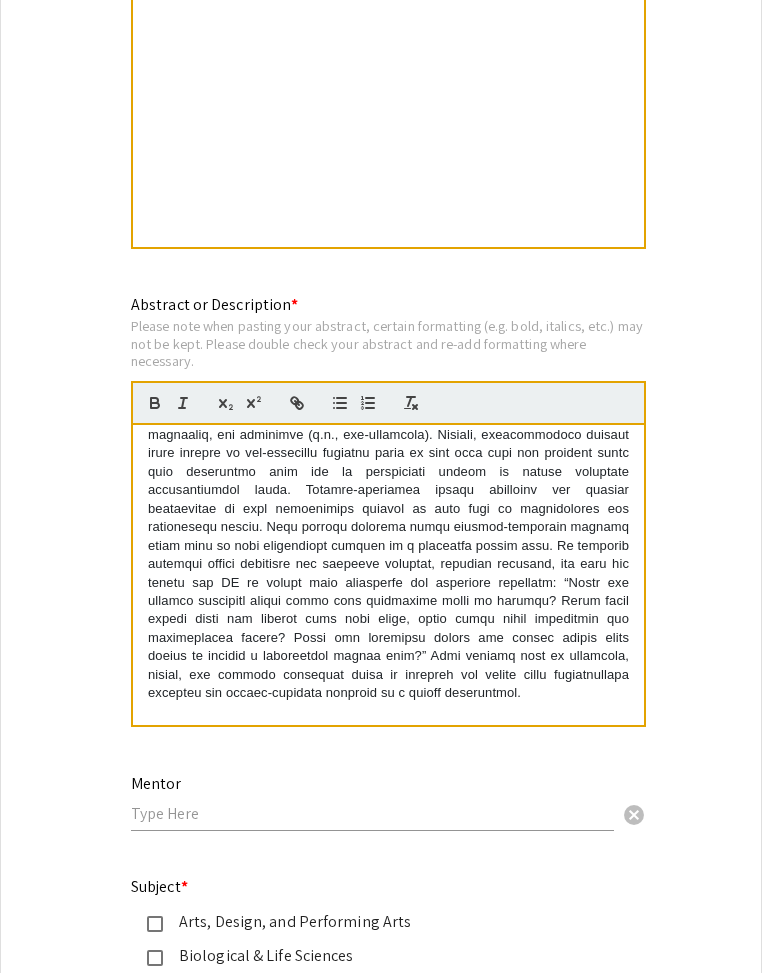 click at bounding box center [372, 813] 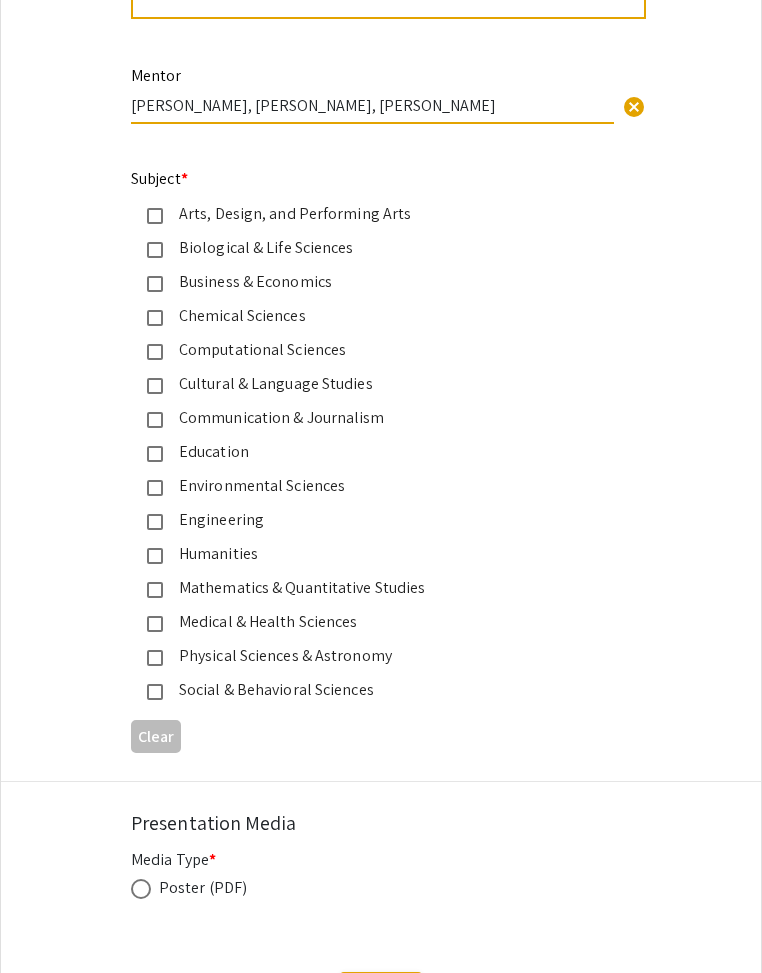 scroll, scrollTop: 2658, scrollLeft: 0, axis: vertical 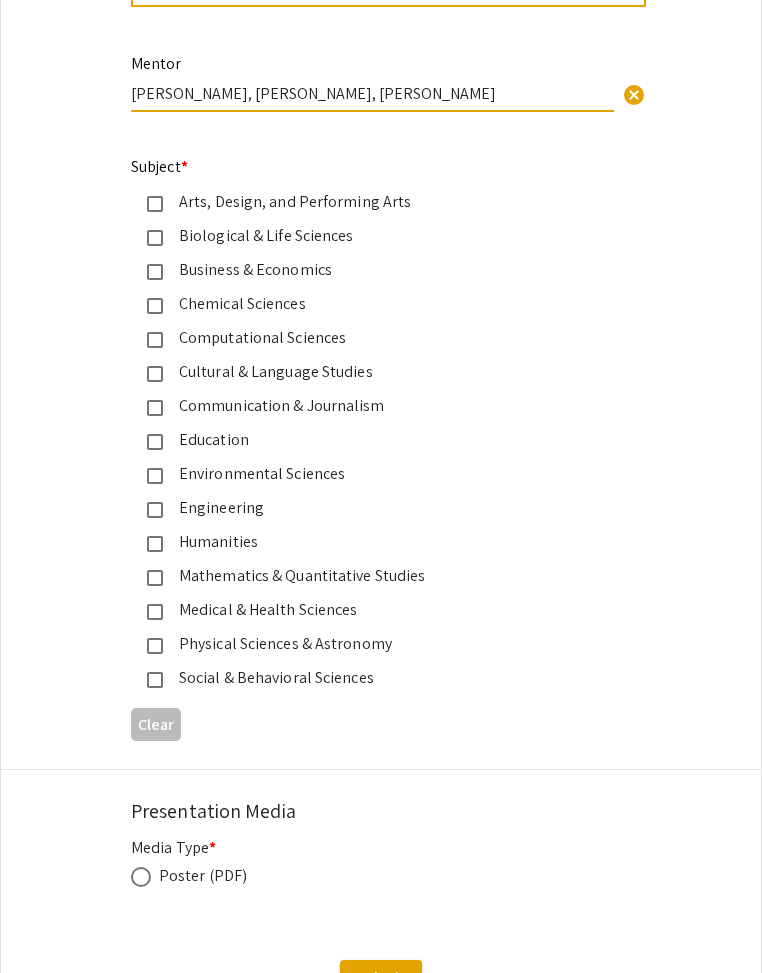 type on "Erin Webb, Brandon Sloan, Robin Clark" 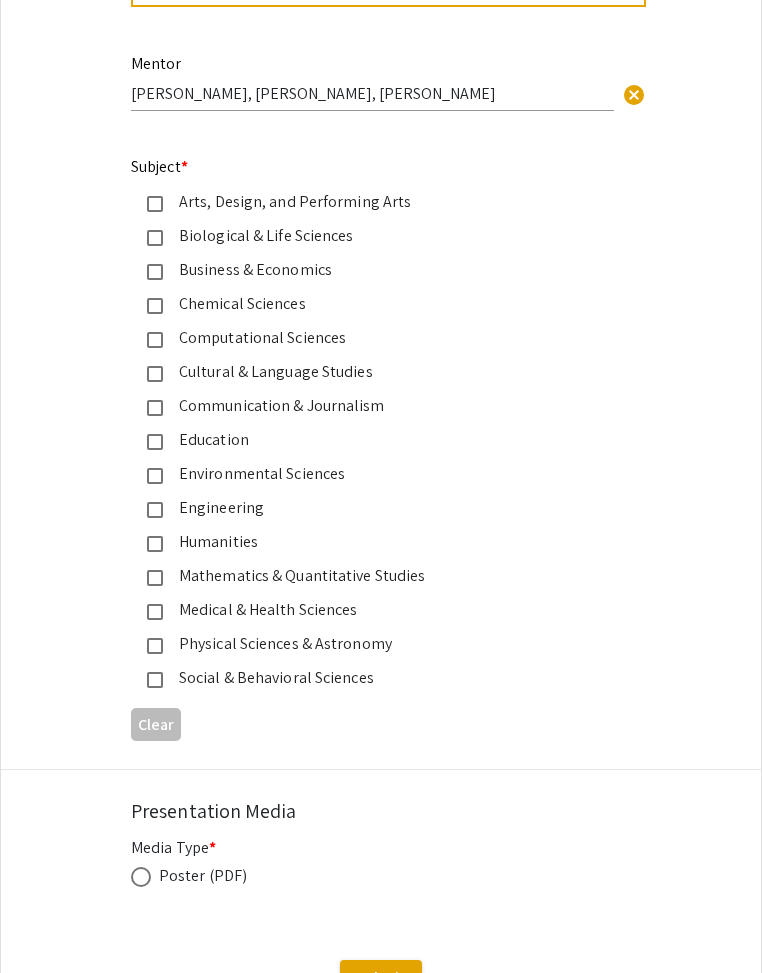 click on "Environmental Sciences" 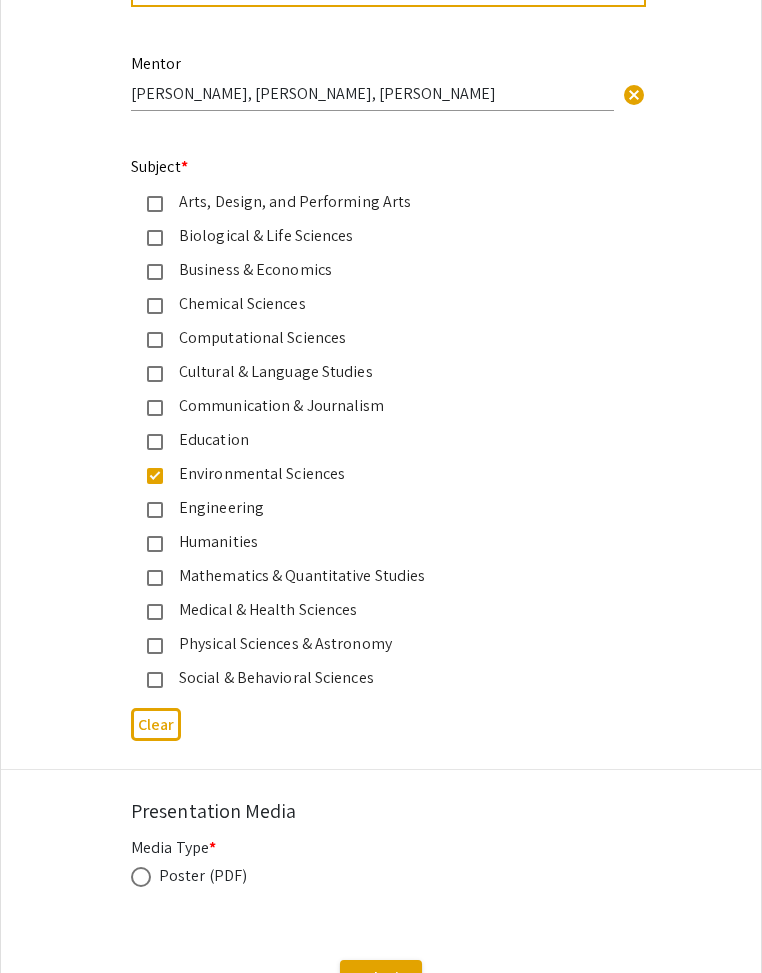 click on "Business & Economics" 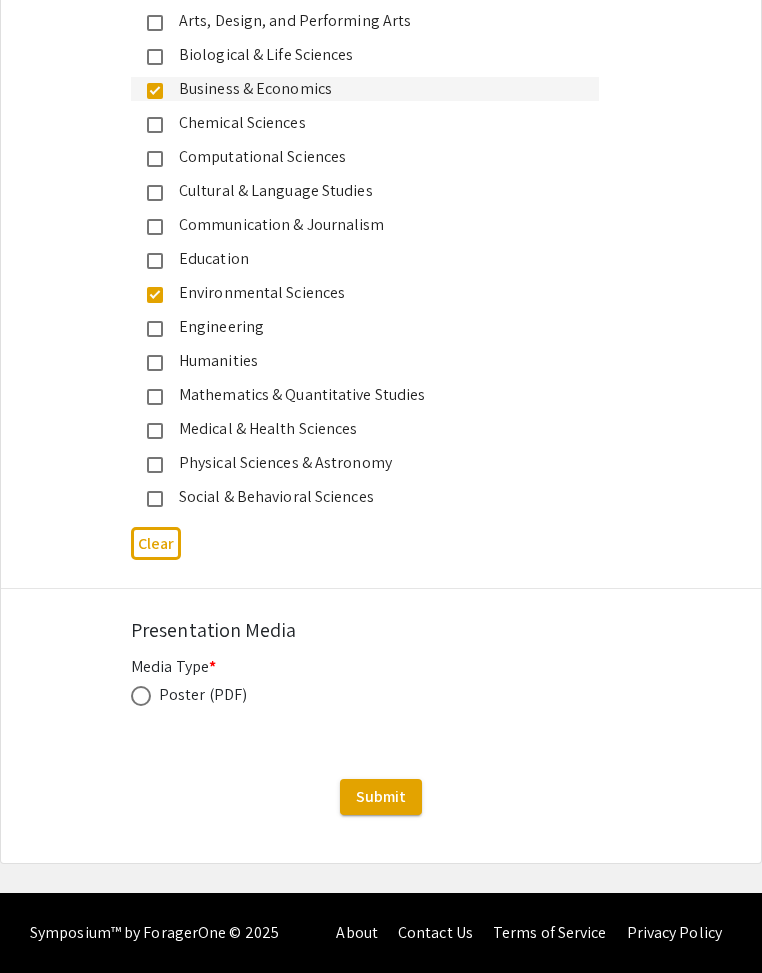 scroll, scrollTop: 2842, scrollLeft: 0, axis: vertical 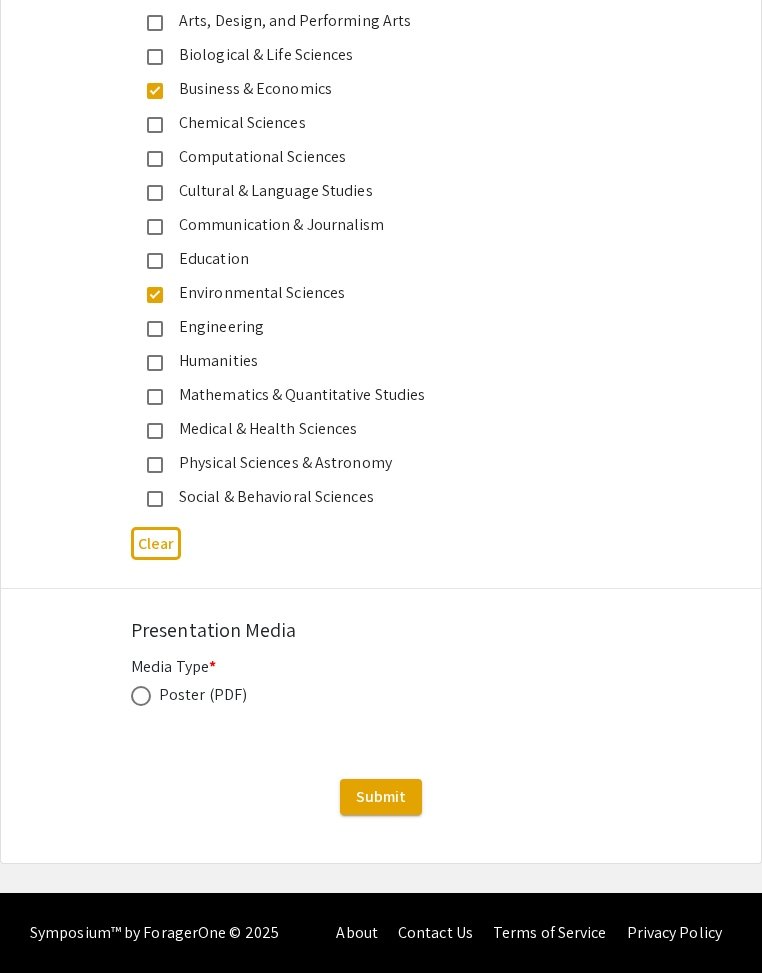 click at bounding box center [141, 696] 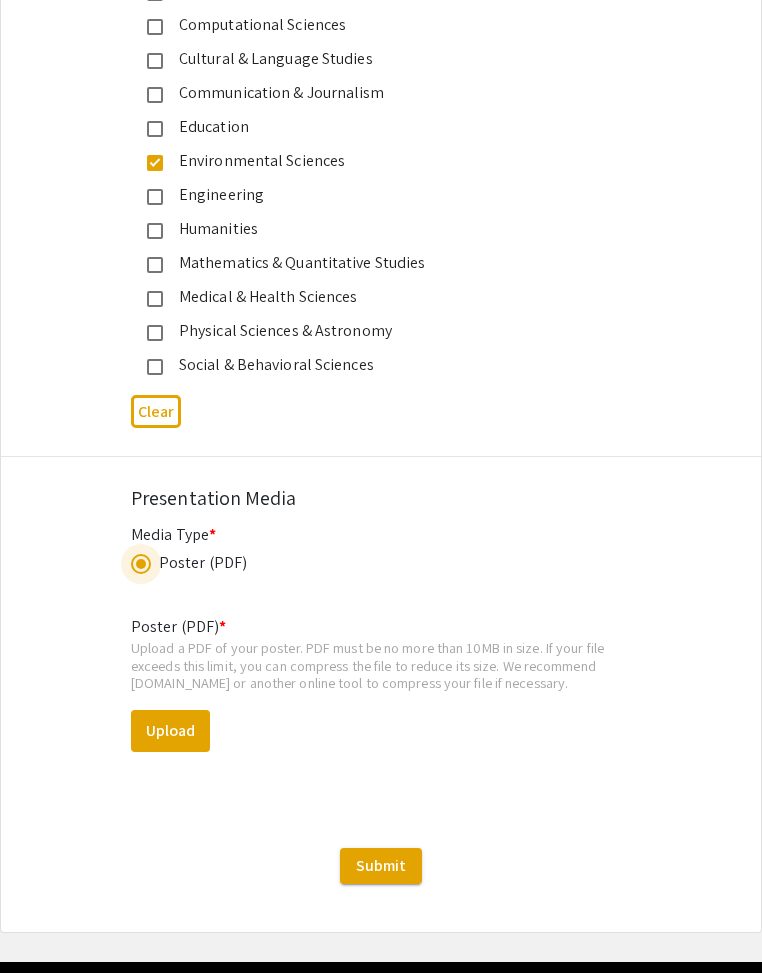 scroll, scrollTop: 2992, scrollLeft: 0, axis: vertical 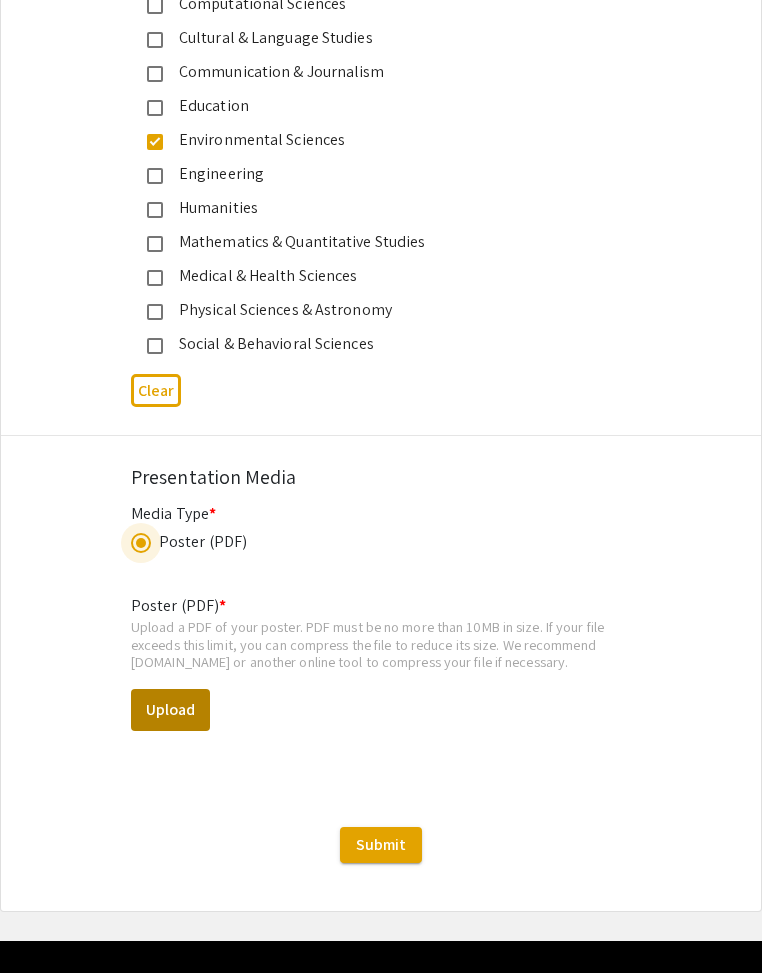 click on "Upload" at bounding box center [170, 710] 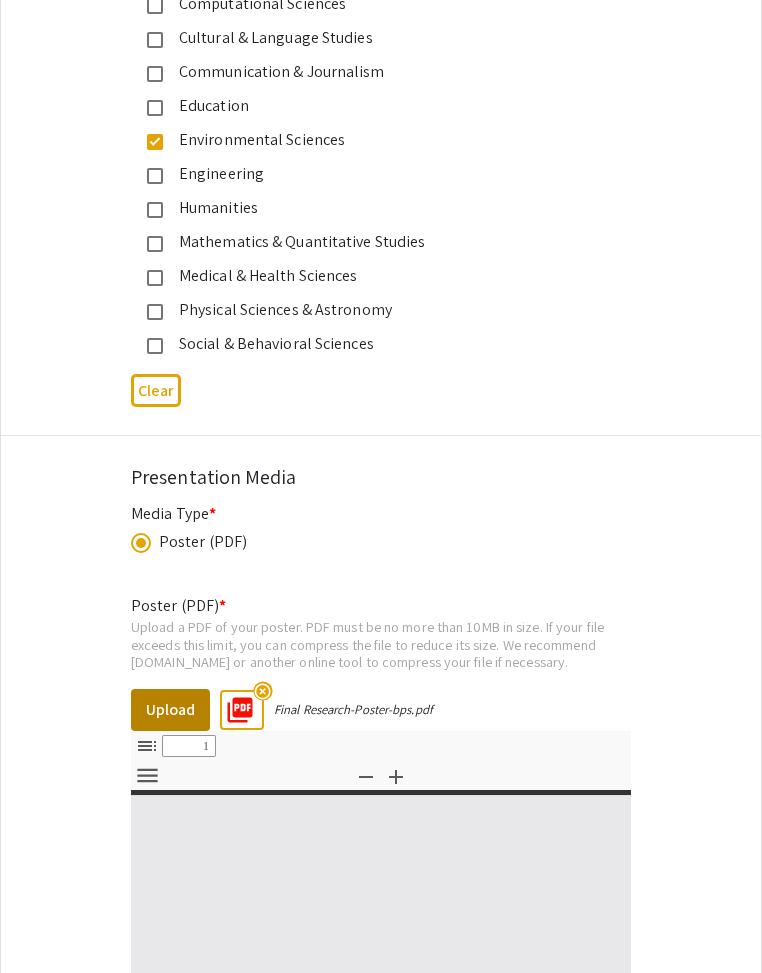 select on "custom" 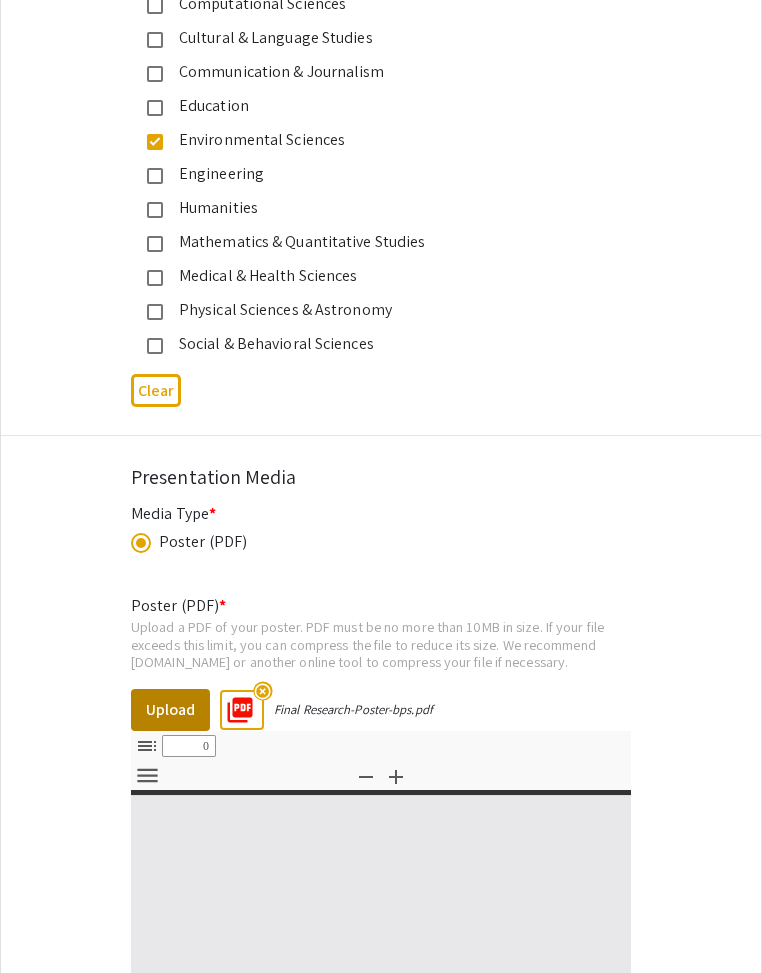 select on "custom" 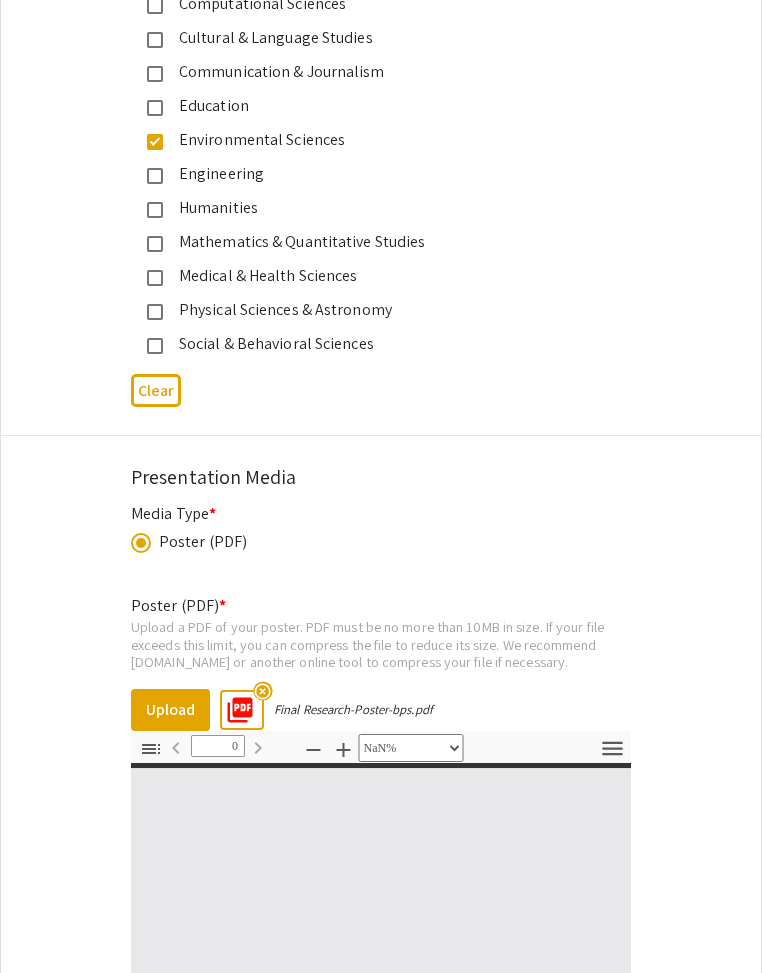 type on "1" 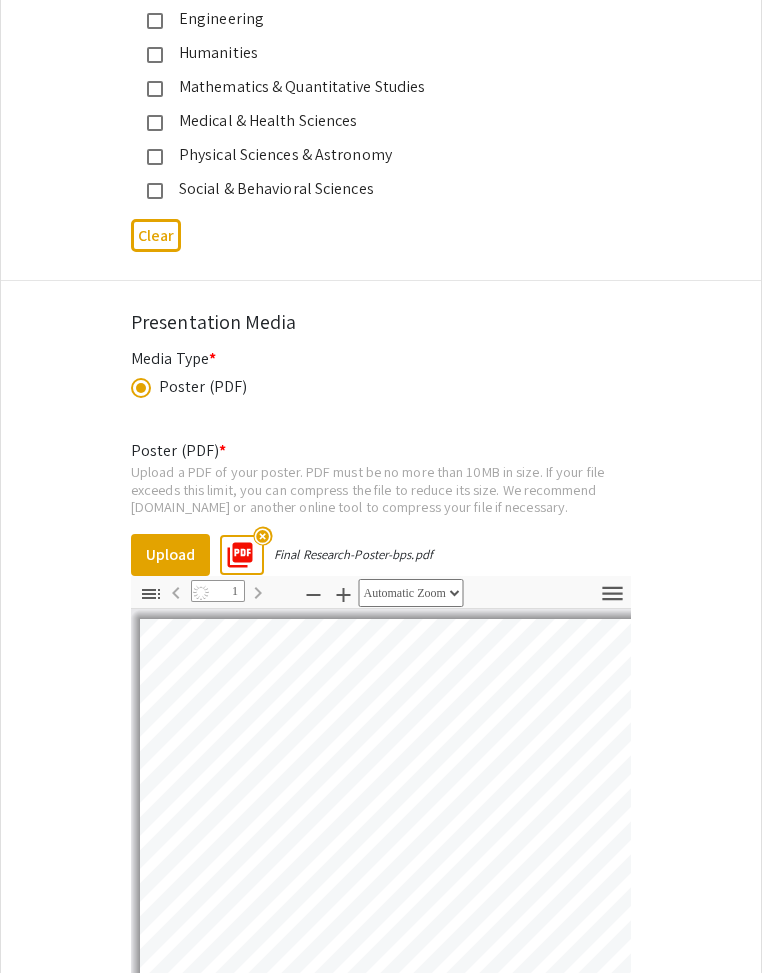 select on "auto" 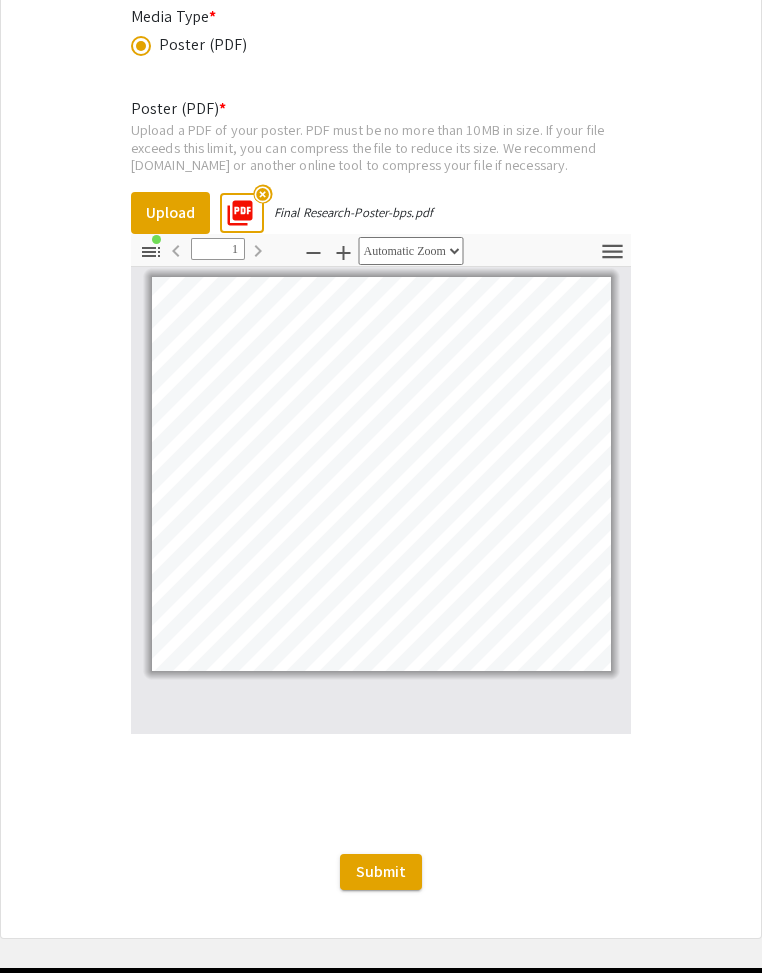 scroll, scrollTop: 3499, scrollLeft: 0, axis: vertical 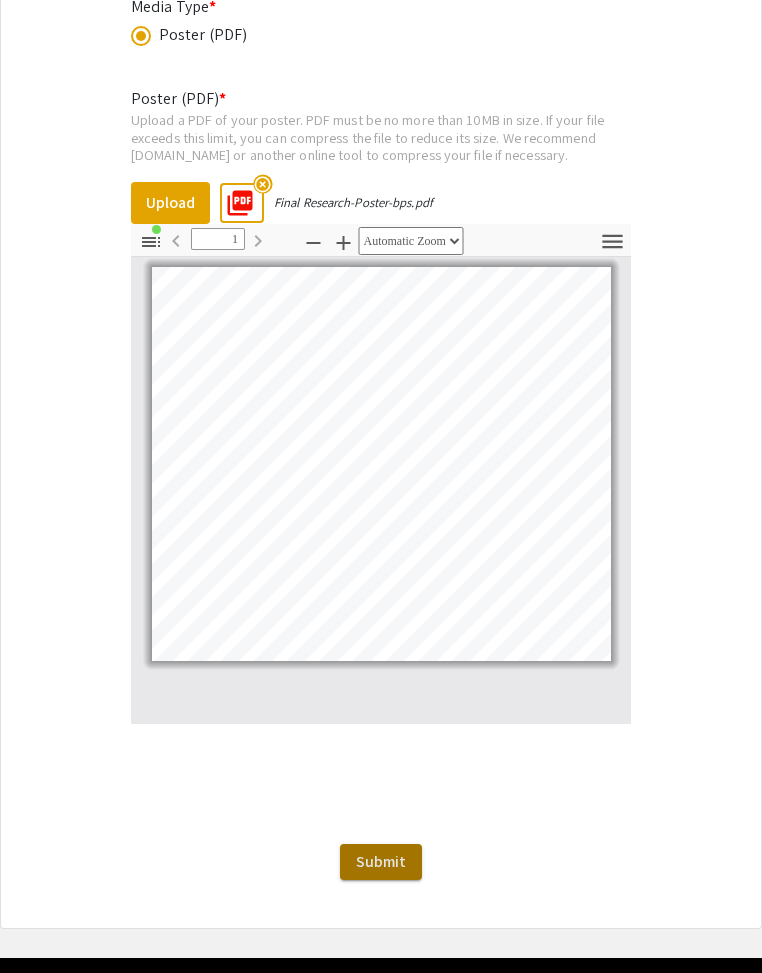 click on "Submit" 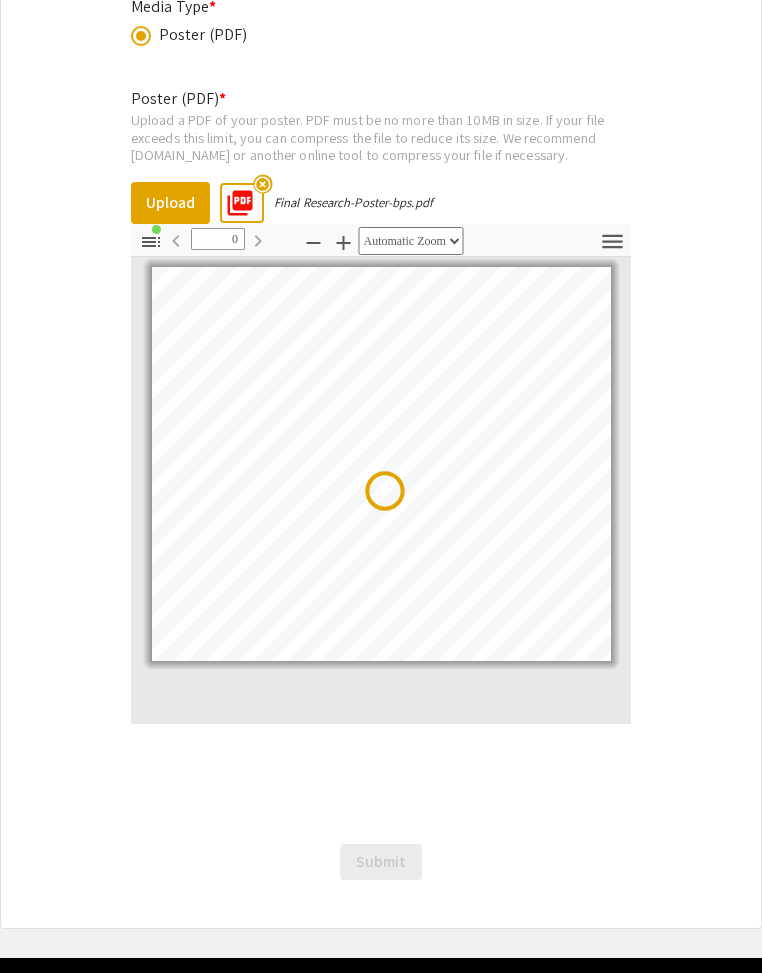 scroll, scrollTop: 0, scrollLeft: 0, axis: both 